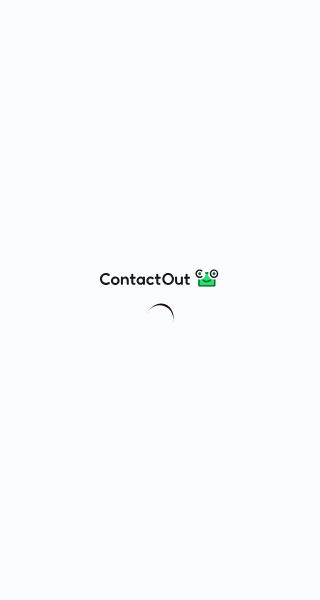 scroll, scrollTop: 0, scrollLeft: 0, axis: both 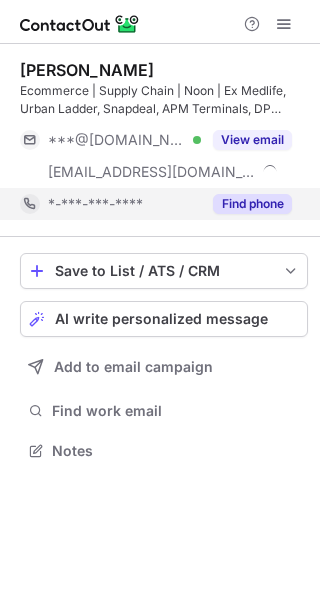 click on "Find phone" at bounding box center (252, 204) 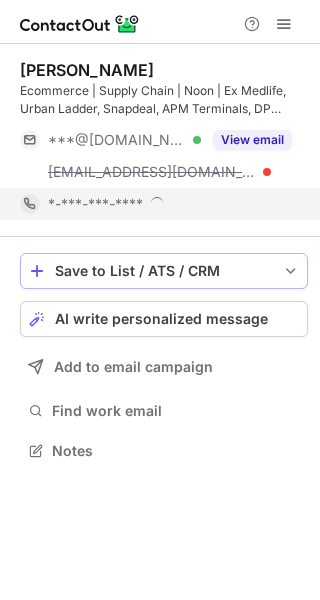 scroll, scrollTop: 10, scrollLeft: 10, axis: both 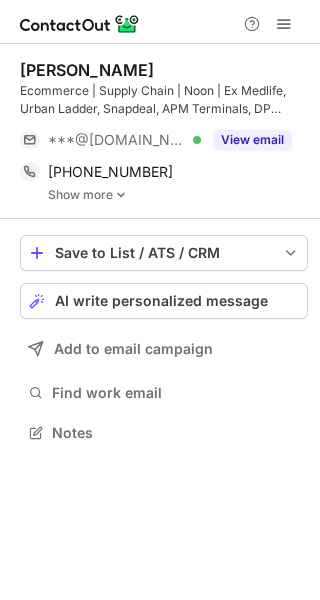 click on "Show more" at bounding box center (178, 195) 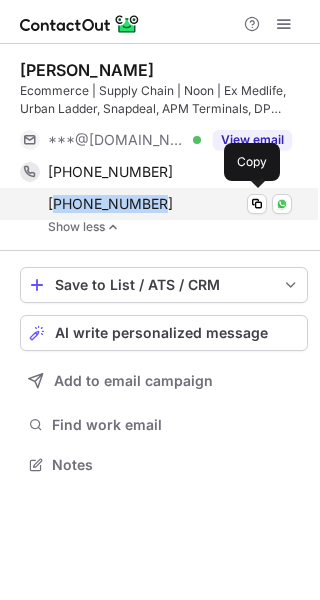 drag, startPoint x: 163, startPoint y: 203, endPoint x: 59, endPoint y: 208, distance: 104.120125 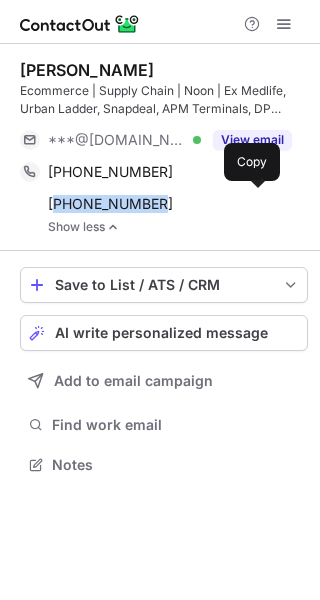 copy on "966562473155" 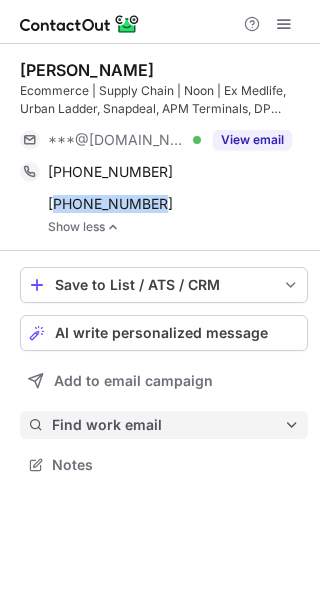 copy on "966562473155" 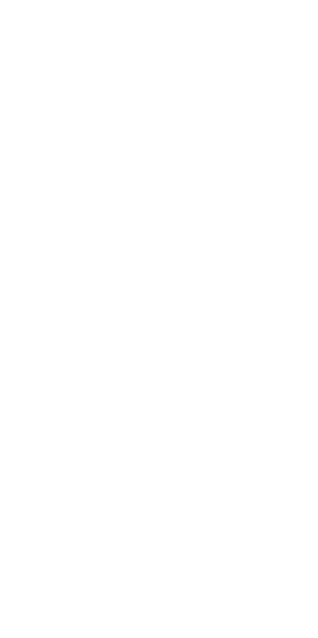 scroll, scrollTop: 0, scrollLeft: 0, axis: both 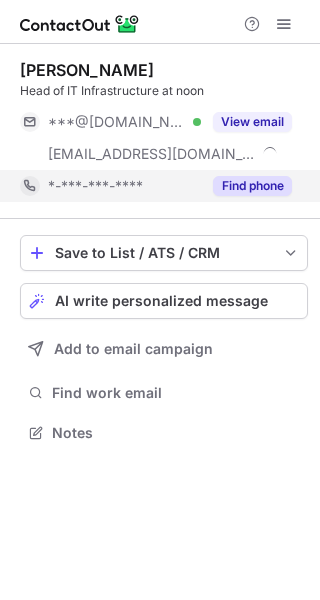 click on "Find phone" at bounding box center [252, 186] 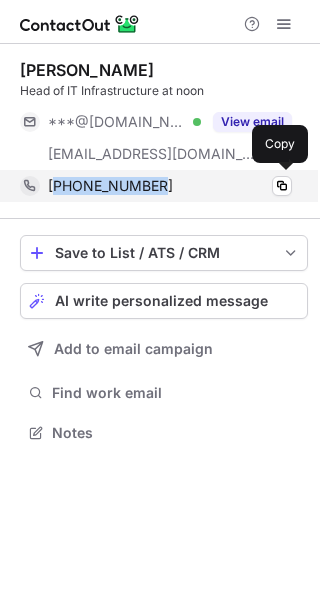 copy on "971501298293" 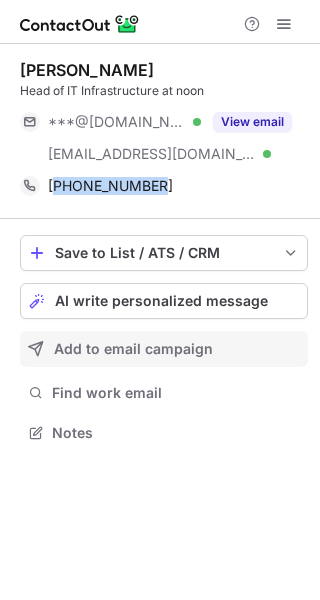 copy on "971501298293" 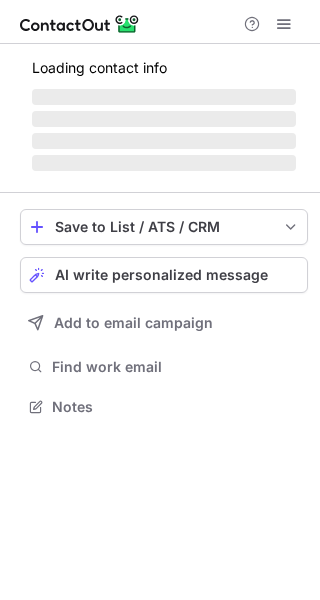 scroll, scrollTop: 0, scrollLeft: 0, axis: both 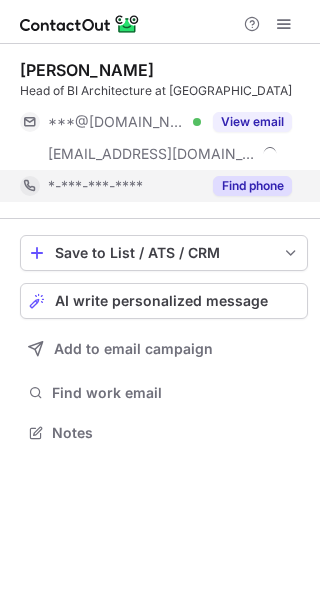 click on "Find phone" at bounding box center (252, 186) 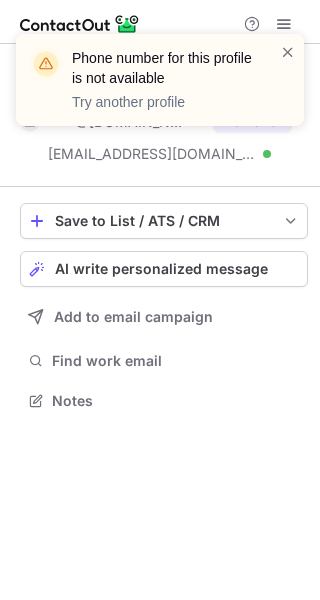 scroll, scrollTop: 387, scrollLeft: 320, axis: both 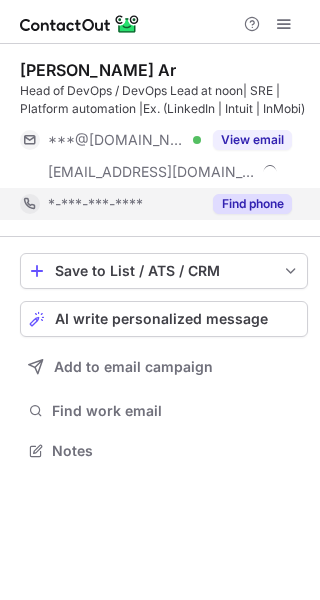 click on "Find phone" at bounding box center [252, 204] 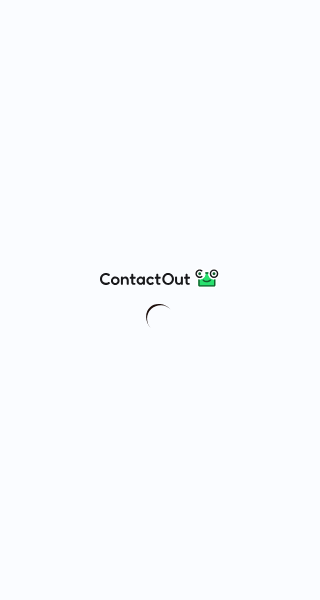 scroll, scrollTop: 0, scrollLeft: 0, axis: both 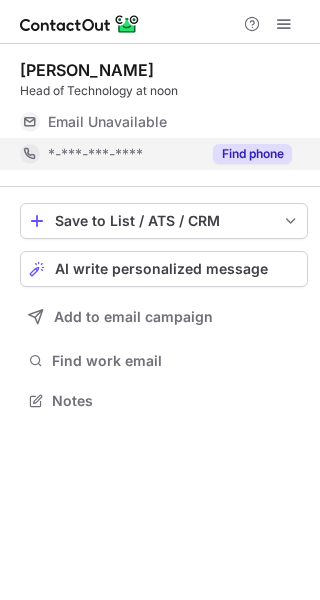 click on "Find phone" at bounding box center (252, 154) 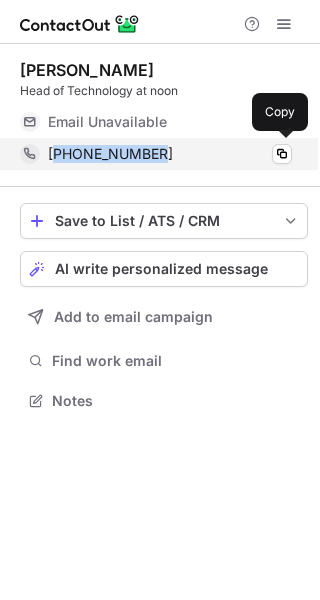 copy on "971522717149" 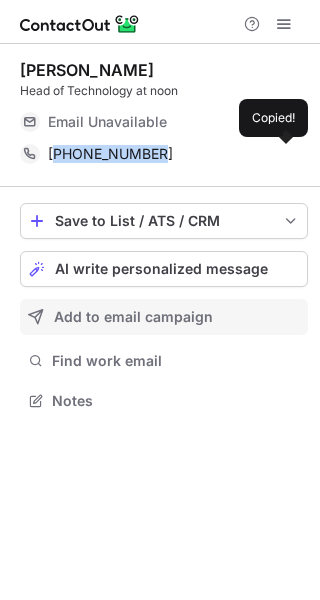 copy on "971522717149" 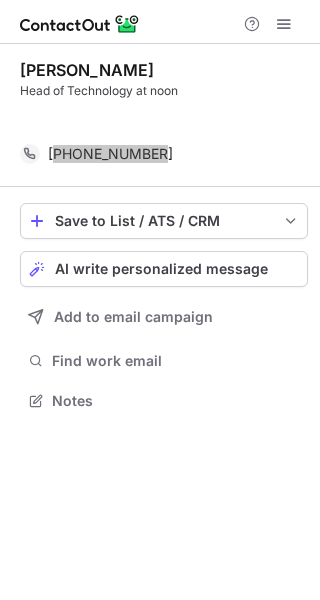 scroll, scrollTop: 355, scrollLeft: 320, axis: both 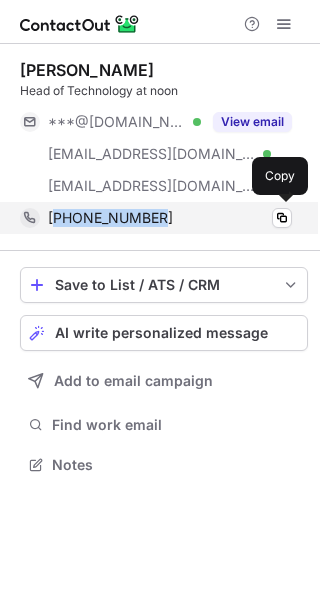 copy on "971522717149" 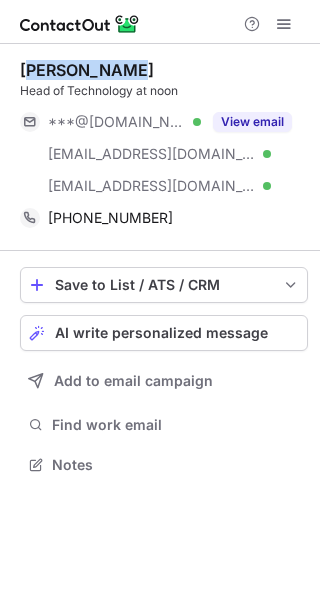 copy on "aqas Khalid" 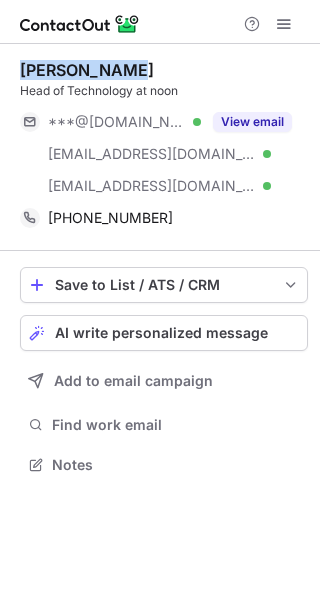 copy on "Waqas Khalid" 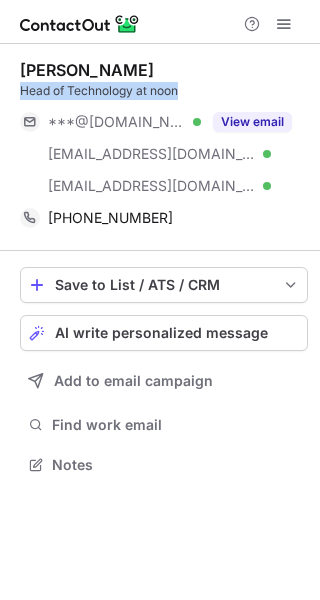 copy on "Head of Technology at noon" 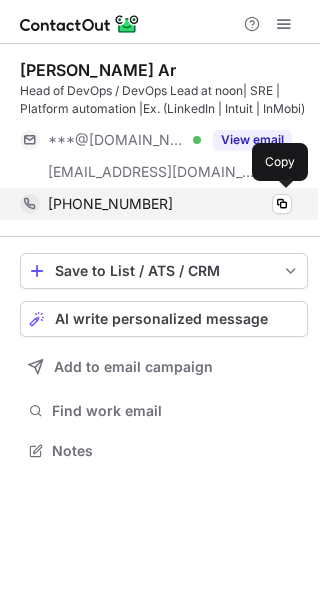 scroll, scrollTop: 0, scrollLeft: 0, axis: both 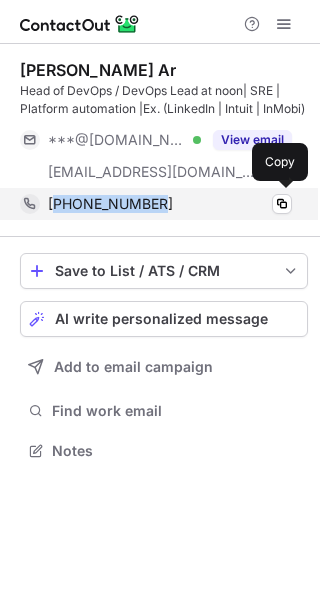 copy on "971521716011" 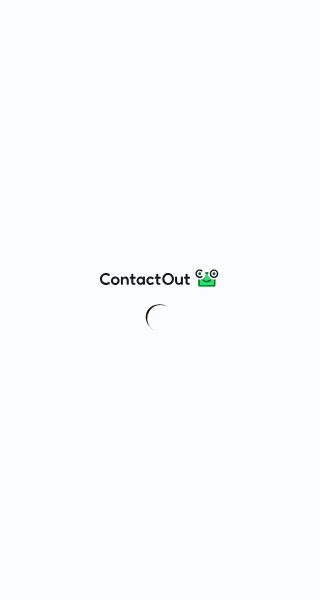 scroll, scrollTop: 0, scrollLeft: 0, axis: both 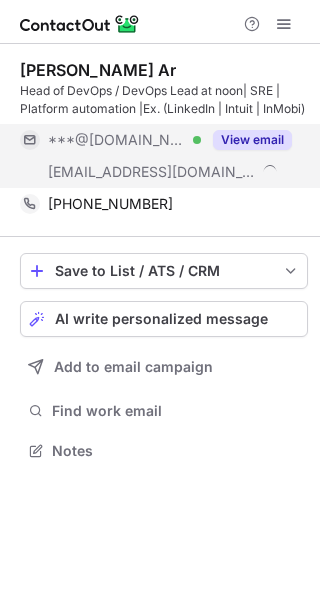click on "[EMAIL_ADDRESS][DOMAIN_NAME]" at bounding box center [152, 172] 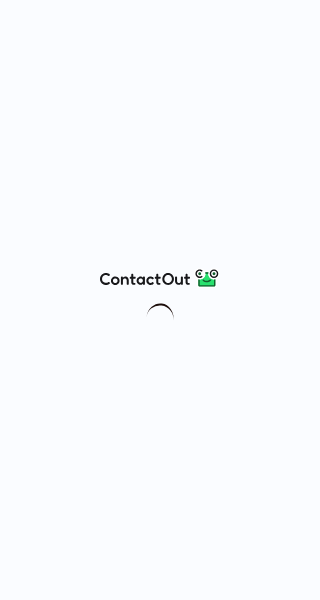 scroll, scrollTop: 0, scrollLeft: 0, axis: both 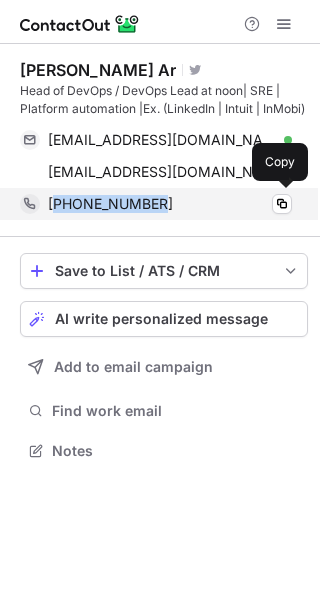 copy on "971521716011" 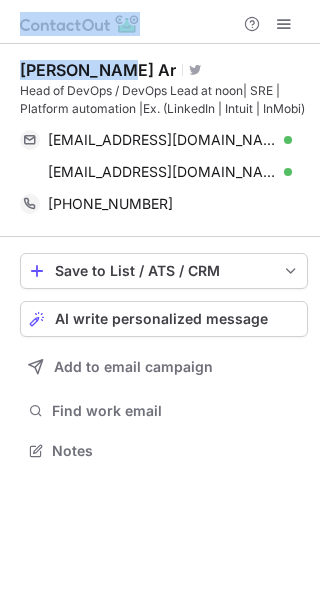 copy on "[PERSON_NAME] Ar" 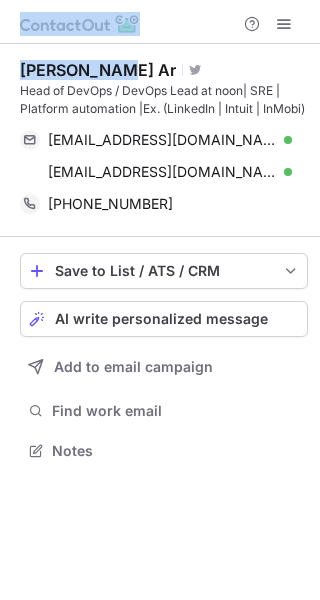 click on "Karthick Ar" at bounding box center [98, 70] 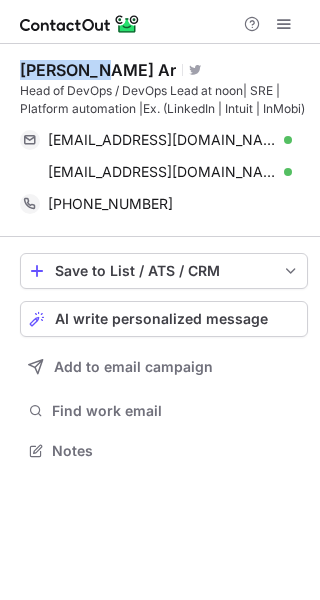 click on "Karthick Ar" at bounding box center (98, 70) 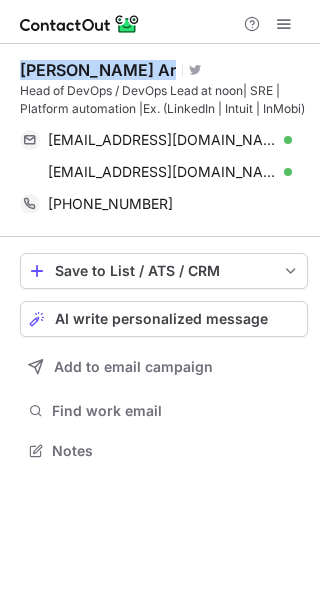 click on "Karthick Ar" at bounding box center (98, 70) 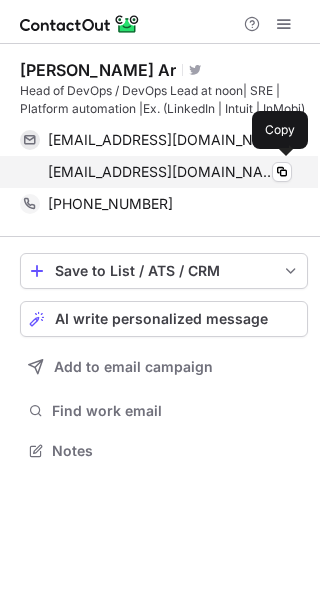 click on "kar@noon.com" at bounding box center (162, 172) 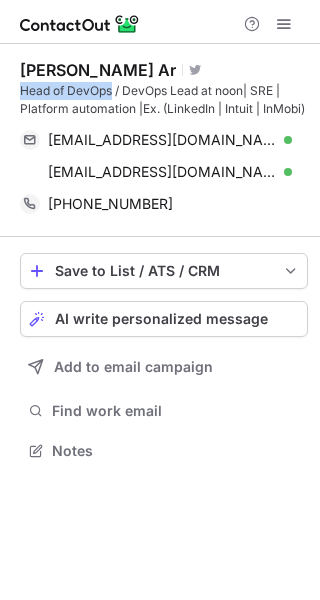 drag, startPoint x: 19, startPoint y: 86, endPoint x: 113, endPoint y: 93, distance: 94.26028 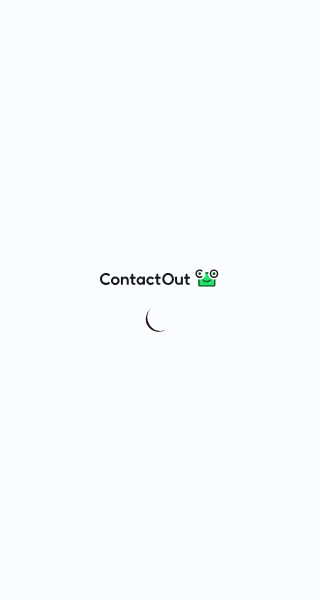 scroll, scrollTop: 0, scrollLeft: 0, axis: both 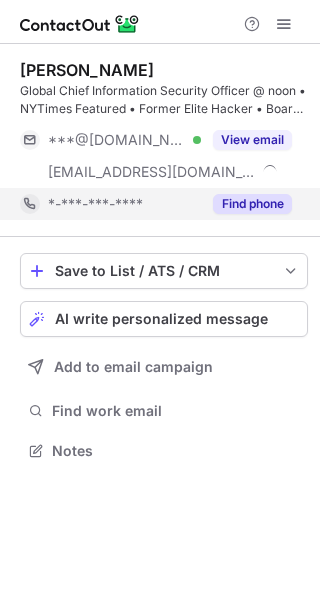 click on "Find phone" at bounding box center [252, 204] 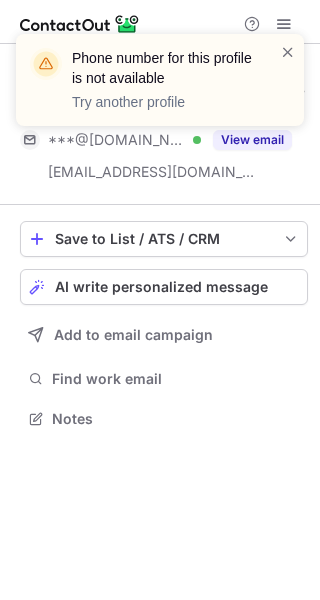 scroll, scrollTop: 405, scrollLeft: 320, axis: both 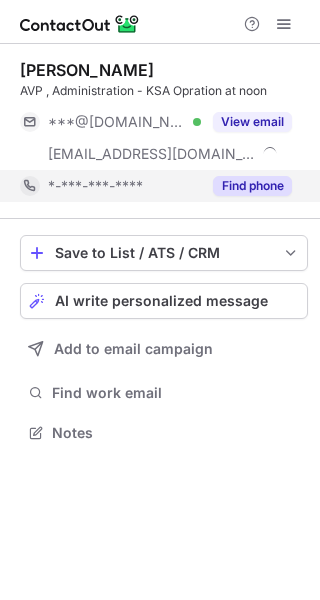 click on "Find phone" at bounding box center (252, 186) 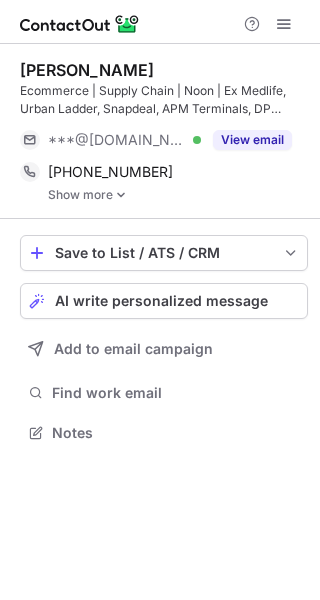 scroll, scrollTop: 0, scrollLeft: 0, axis: both 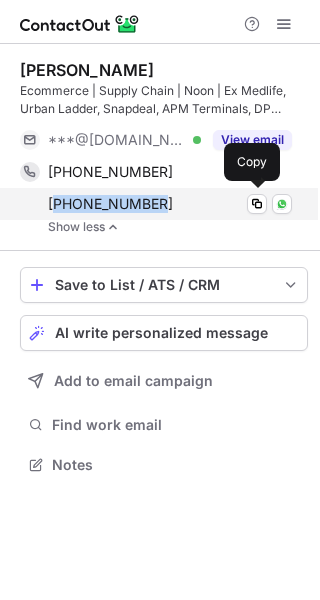 drag, startPoint x: 159, startPoint y: 203, endPoint x: 61, endPoint y: 202, distance: 98.005104 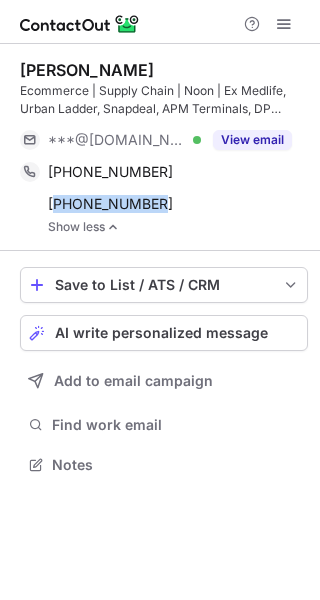 copy on "966562473155" 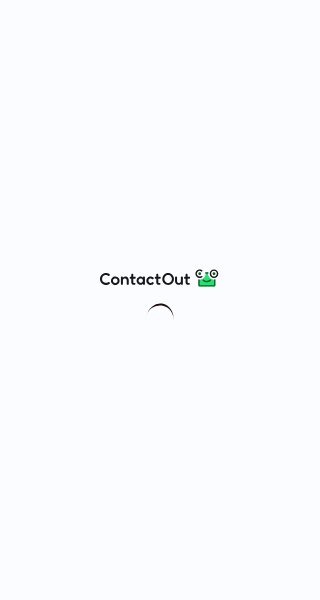 scroll, scrollTop: 0, scrollLeft: 0, axis: both 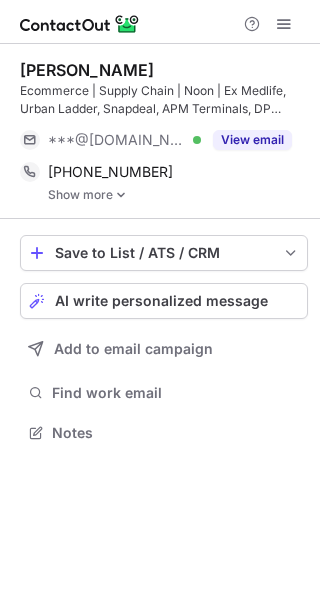 click on "Show more" at bounding box center [178, 195] 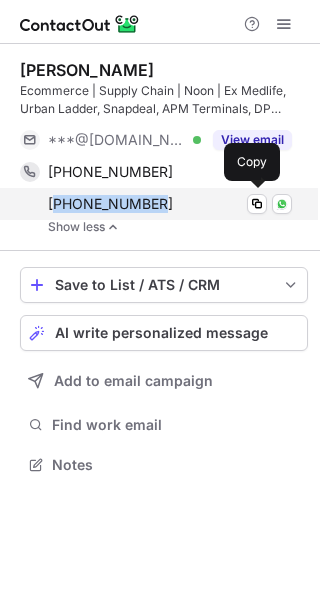 copy on "966562473155" 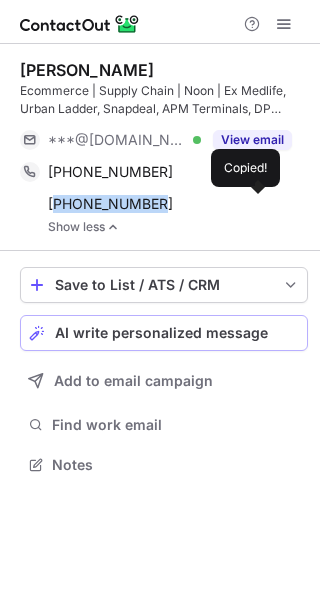 copy on "966562473155" 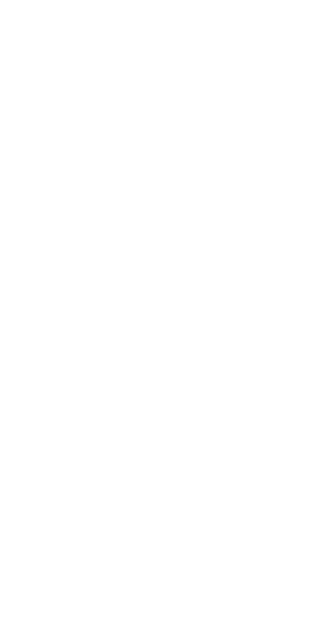 scroll, scrollTop: 0, scrollLeft: 0, axis: both 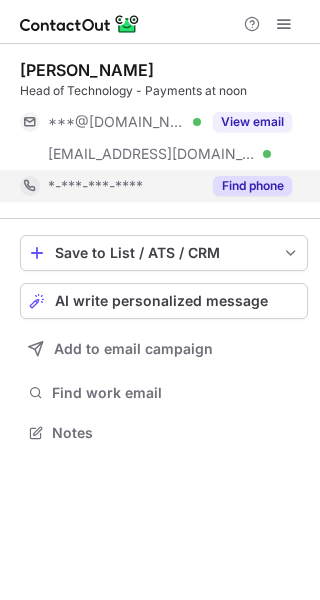 click on "Find phone" at bounding box center [252, 186] 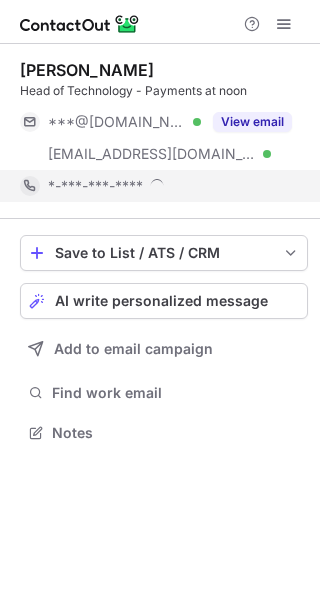 scroll, scrollTop: 10, scrollLeft: 10, axis: both 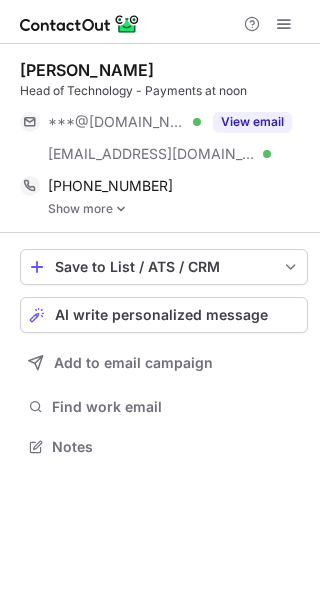 click at bounding box center [121, 209] 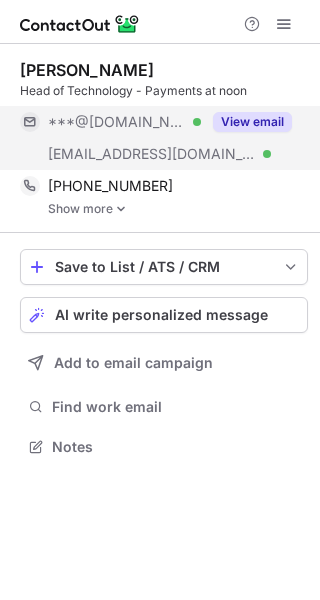 click on "View email" at bounding box center (252, 122) 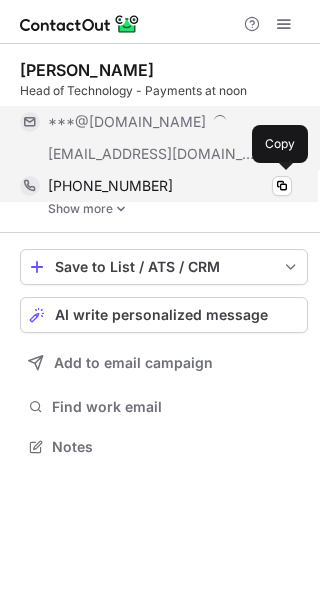 scroll, scrollTop: 10, scrollLeft: 10, axis: both 